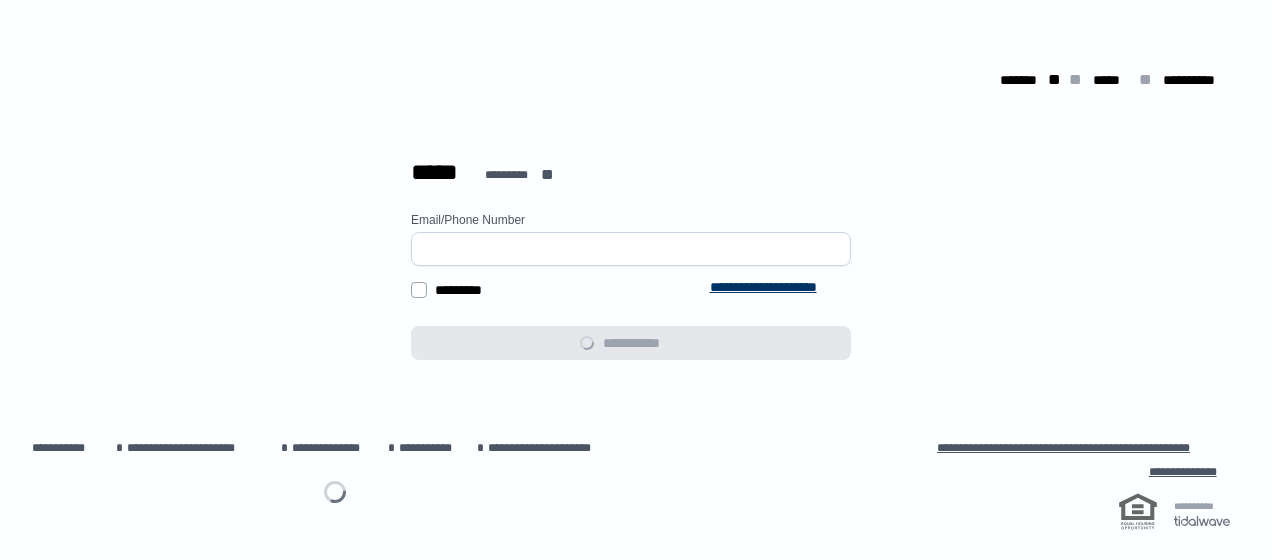 scroll, scrollTop: 0, scrollLeft: 0, axis: both 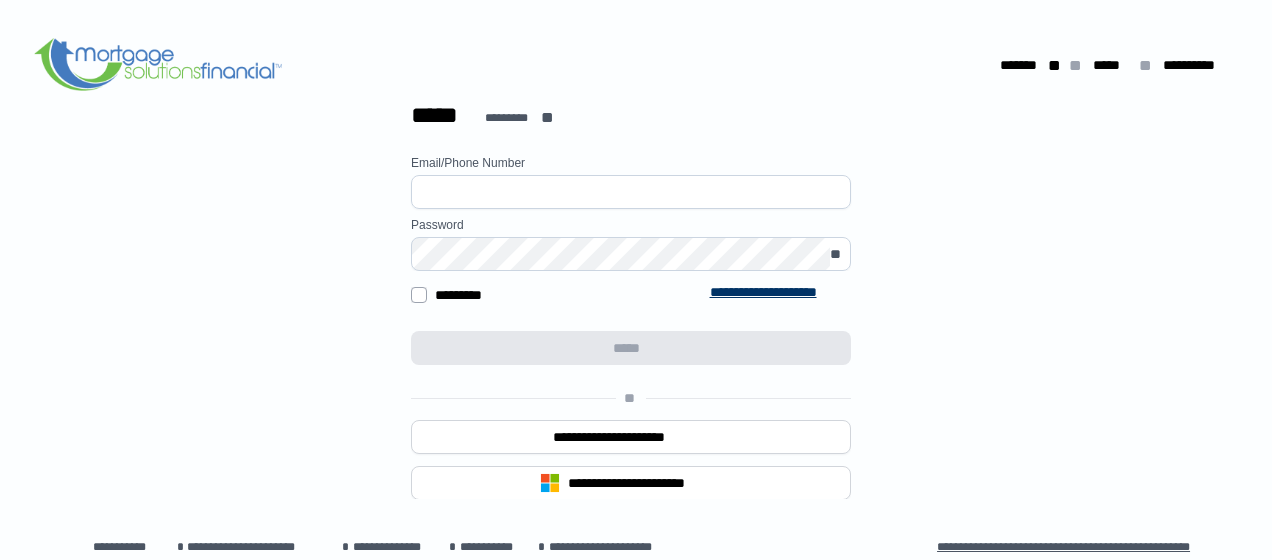 type on "**********" 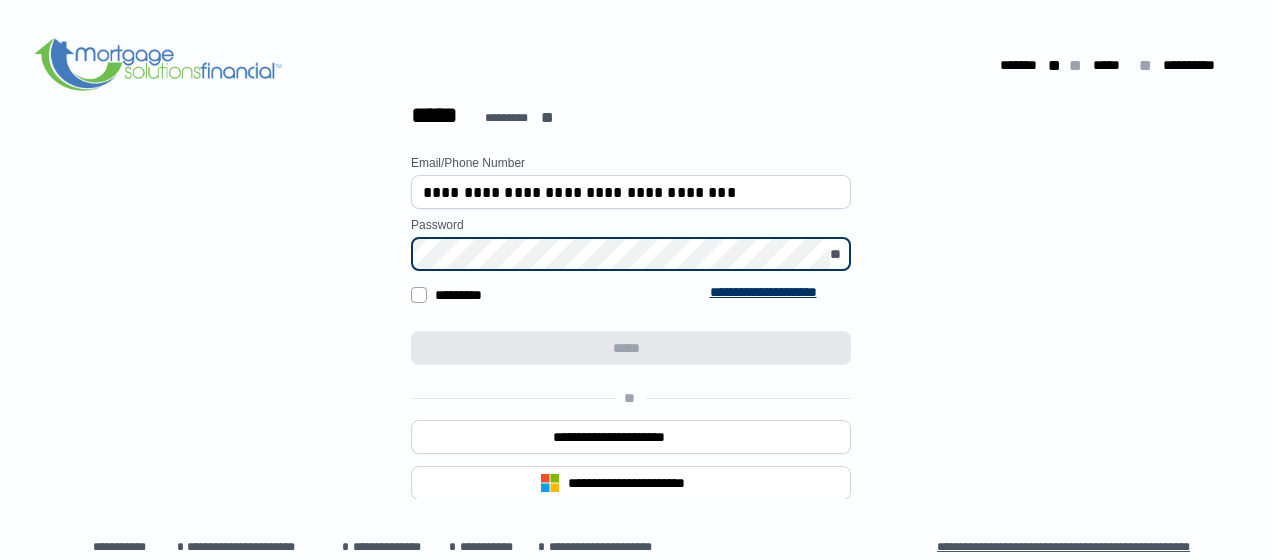 click at bounding box center [560, 350] 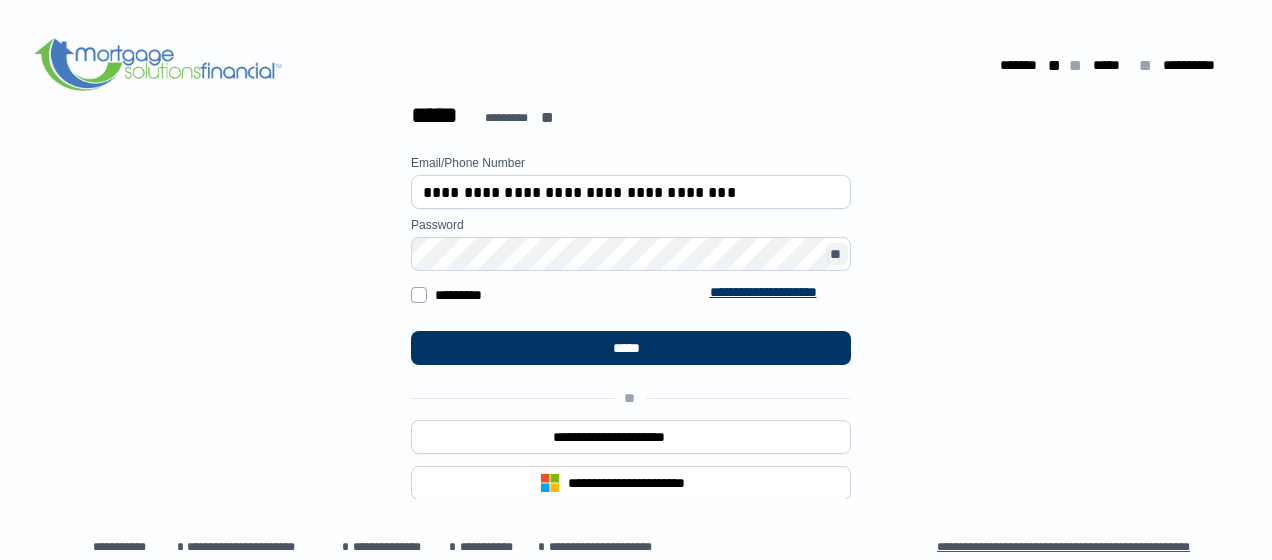 click on "**" at bounding box center [837, 255] 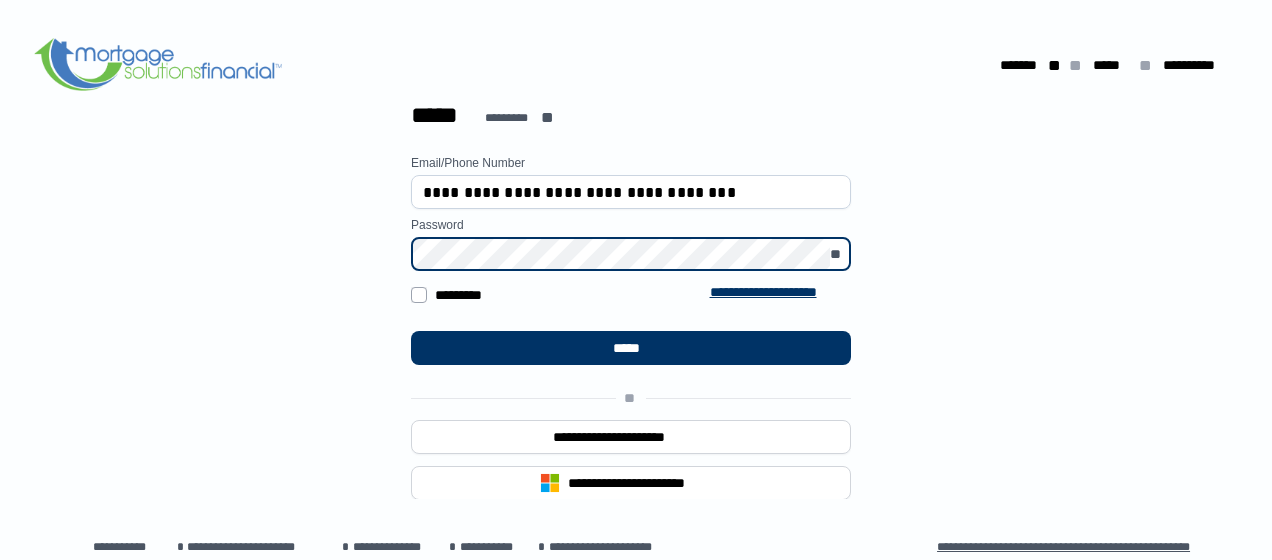 click on "**********" at bounding box center (631, 363) 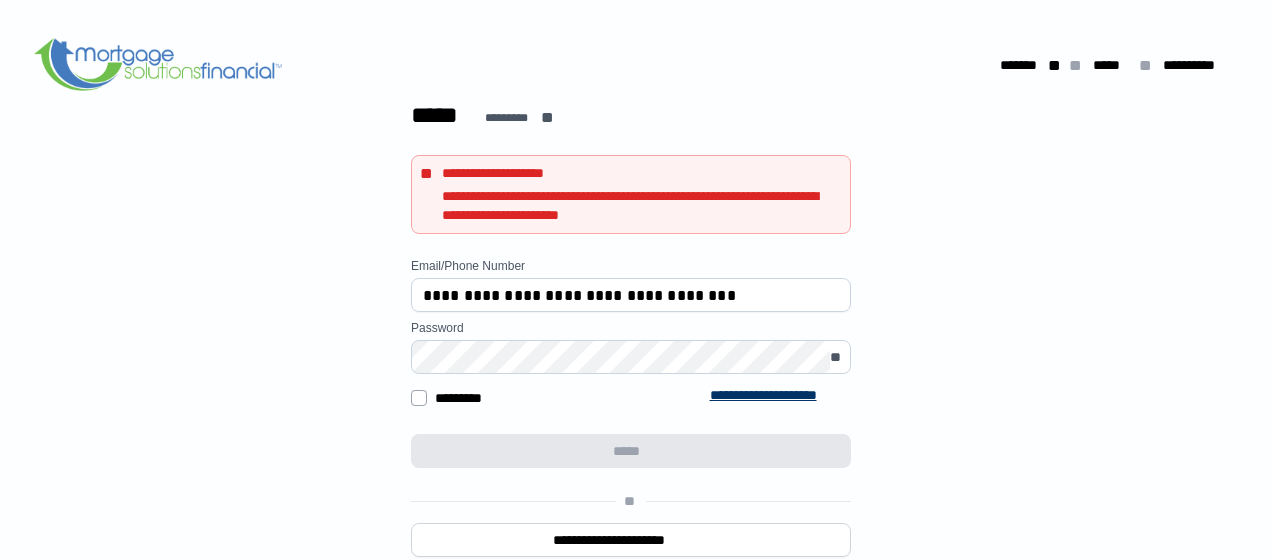 click on "**********" at bounding box center (631, 295) 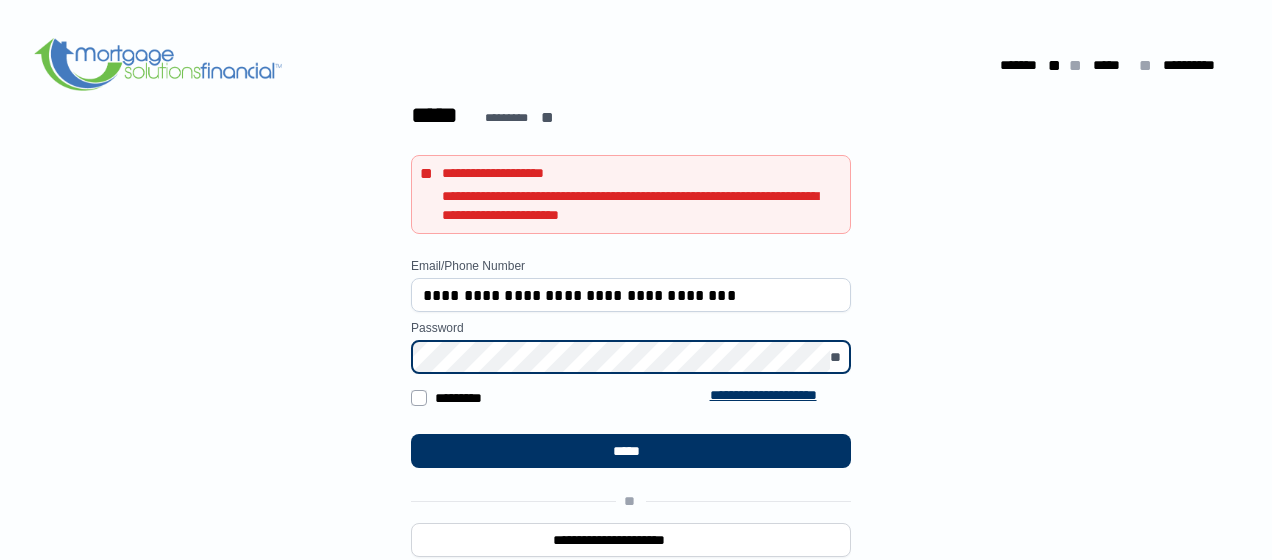 click on "**********" at bounding box center (631, 414) 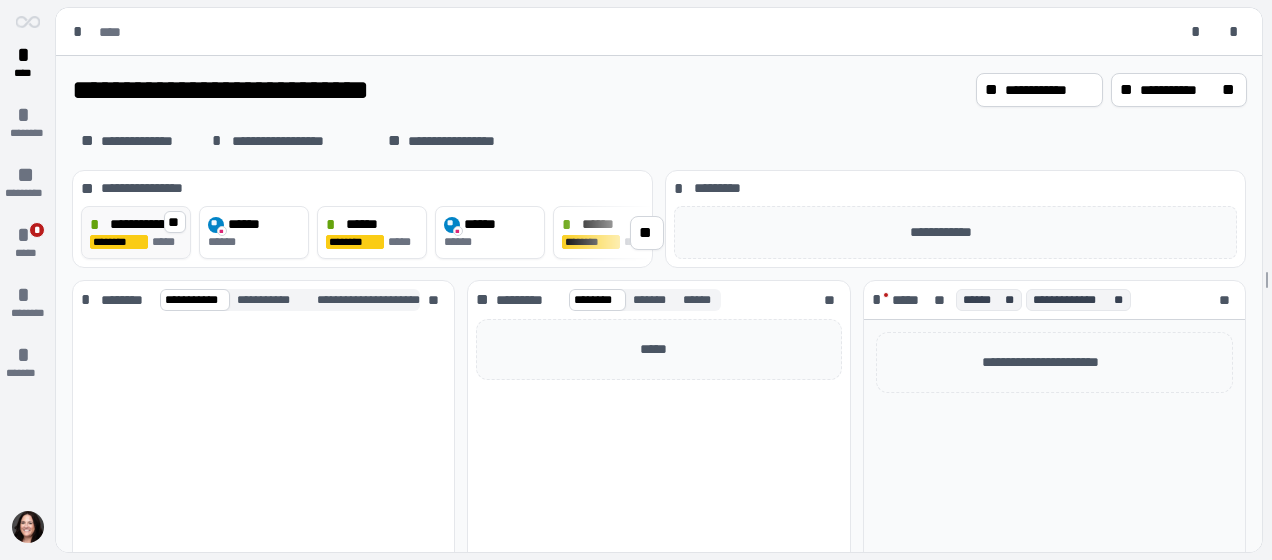 click on "**********" at bounding box center [146, 224] 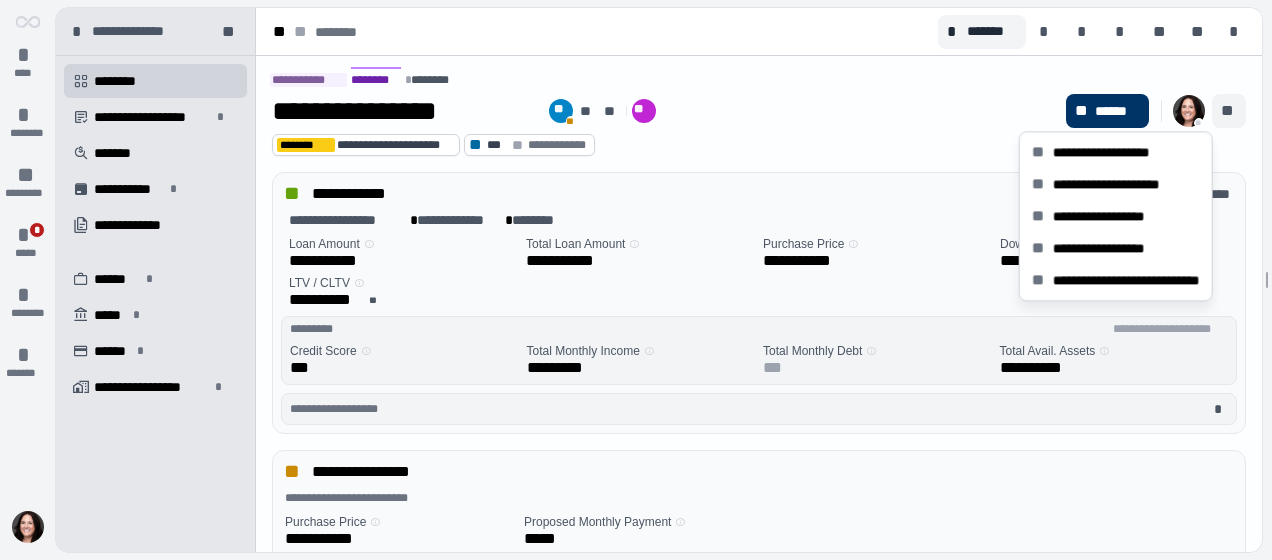 click on "**" at bounding box center [1229, 111] 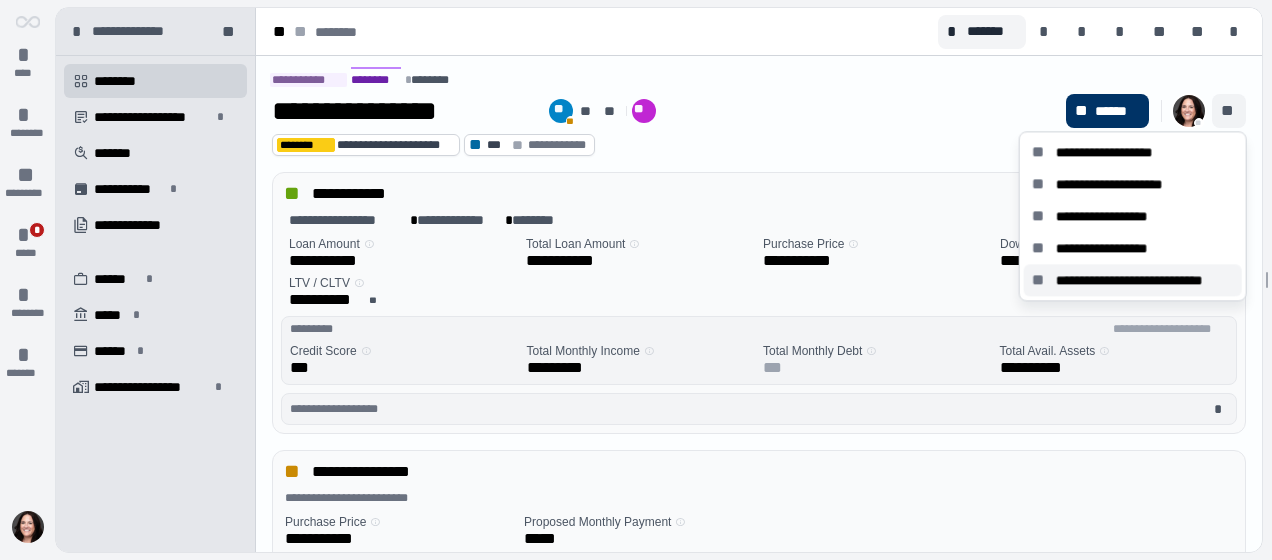 click on "**********" at bounding box center [1145, 280] 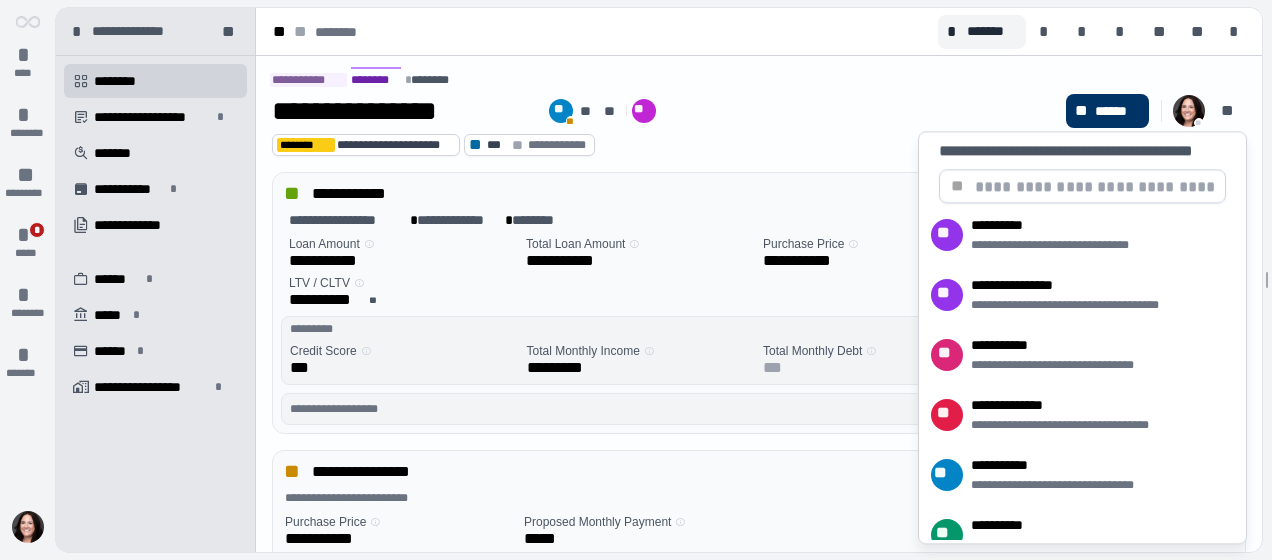 scroll, scrollTop: 84, scrollLeft: 0, axis: vertical 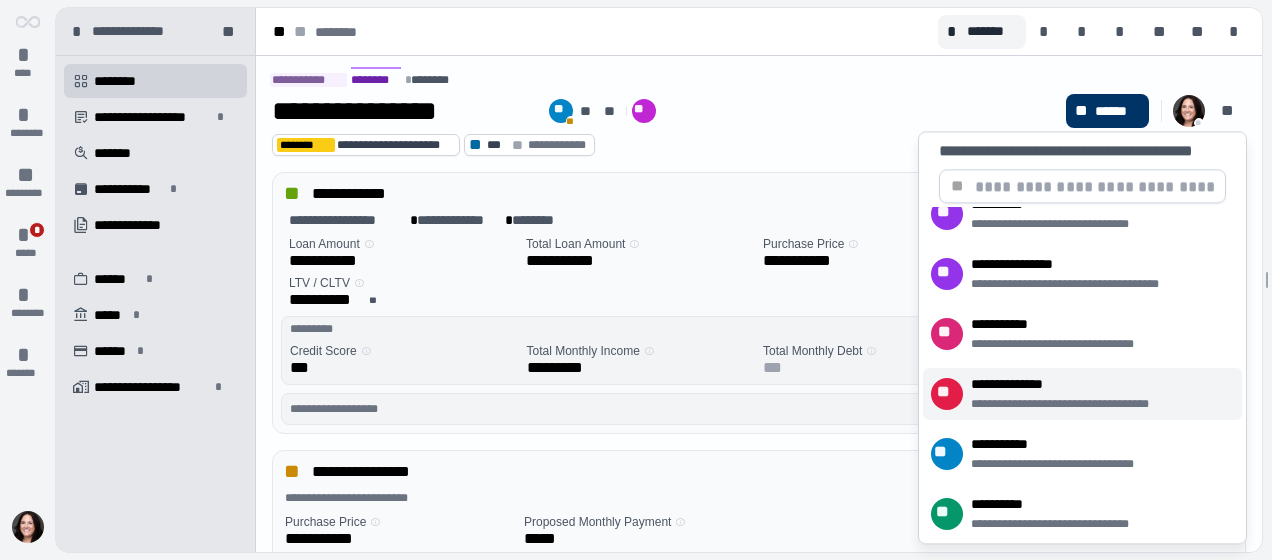 click on "**********" at bounding box center [1074, 404] 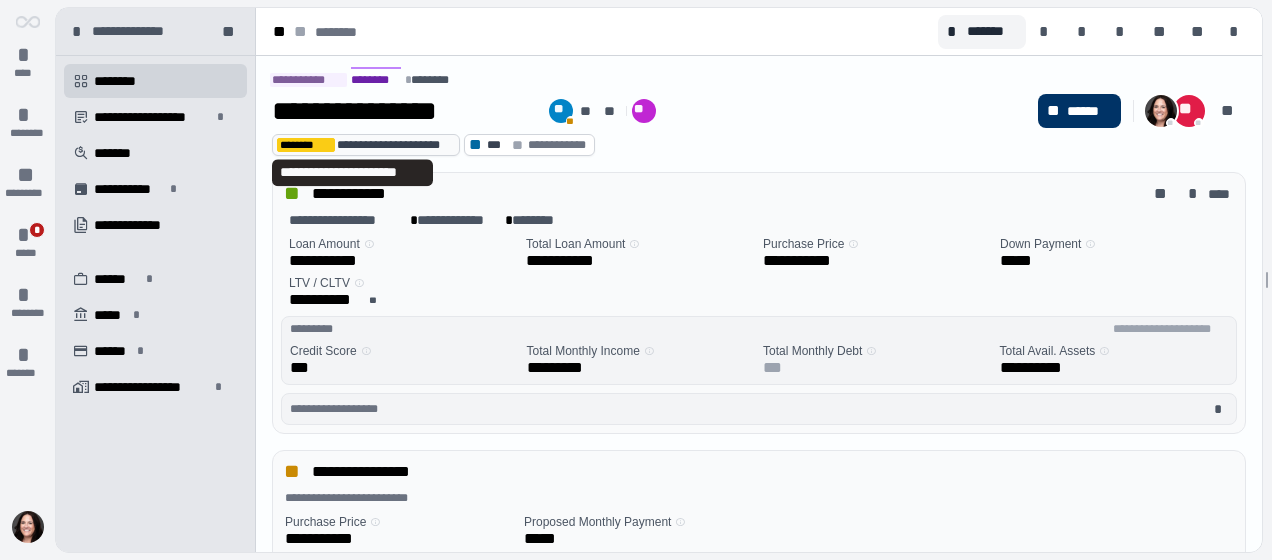 click on "********" at bounding box center [306, 145] 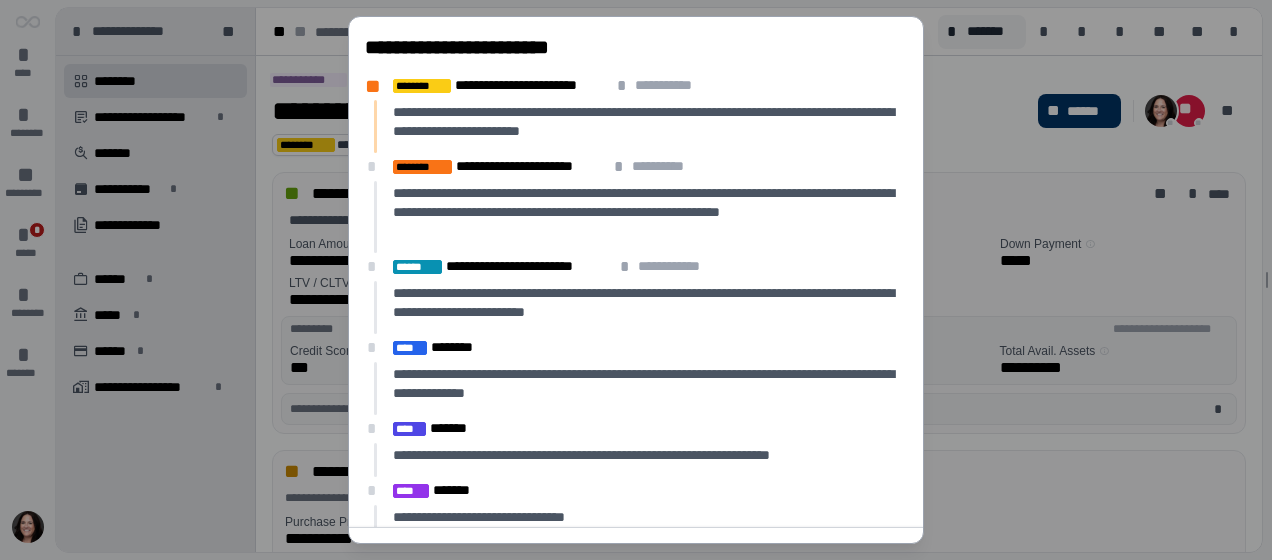 scroll, scrollTop: 0, scrollLeft: 0, axis: both 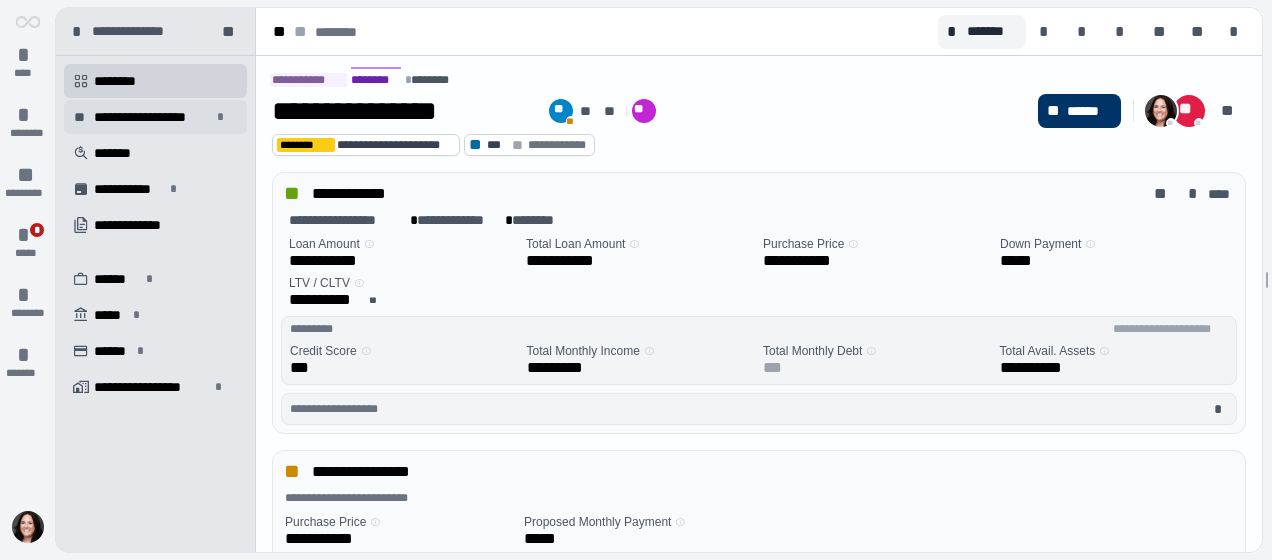 click on "**********" at bounding box center (152, 117) 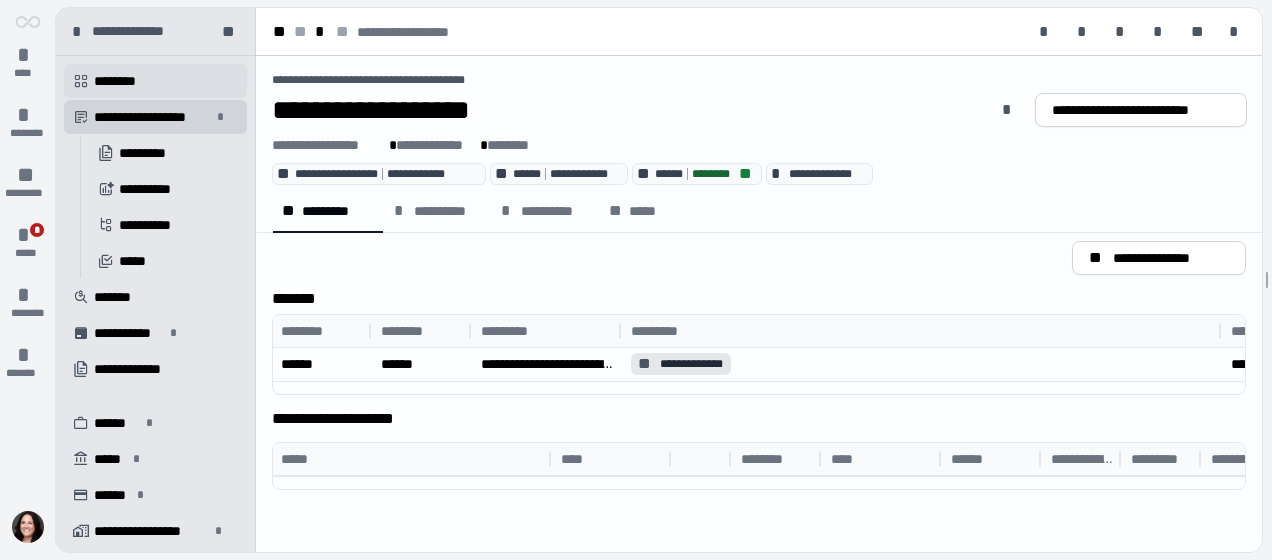 click on " ********" at bounding box center [155, 81] 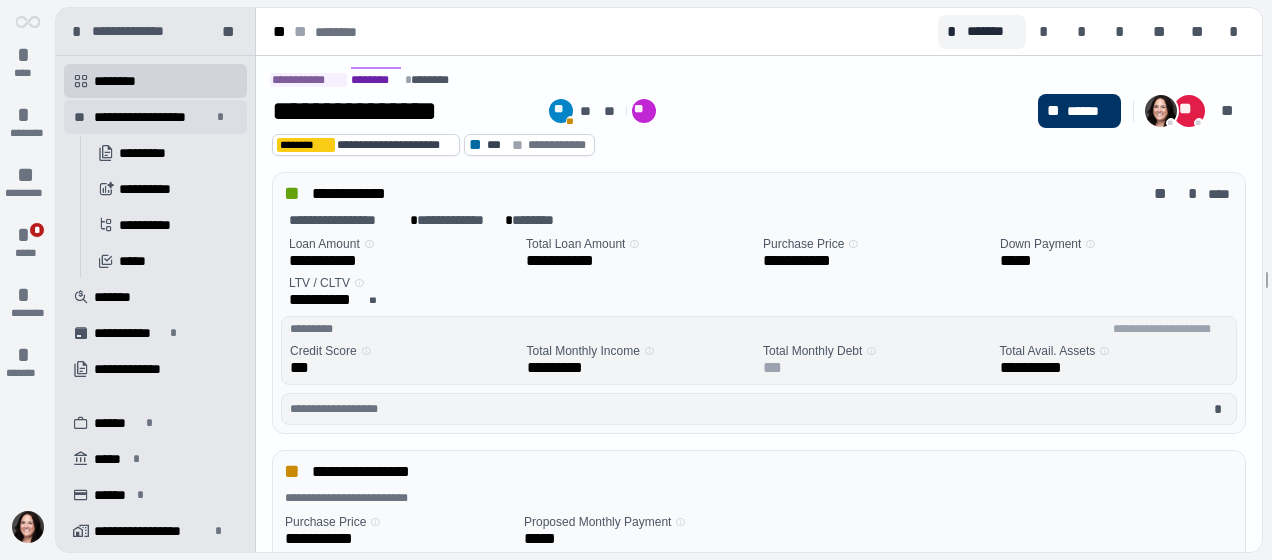 click on "**********" at bounding box center (152, 117) 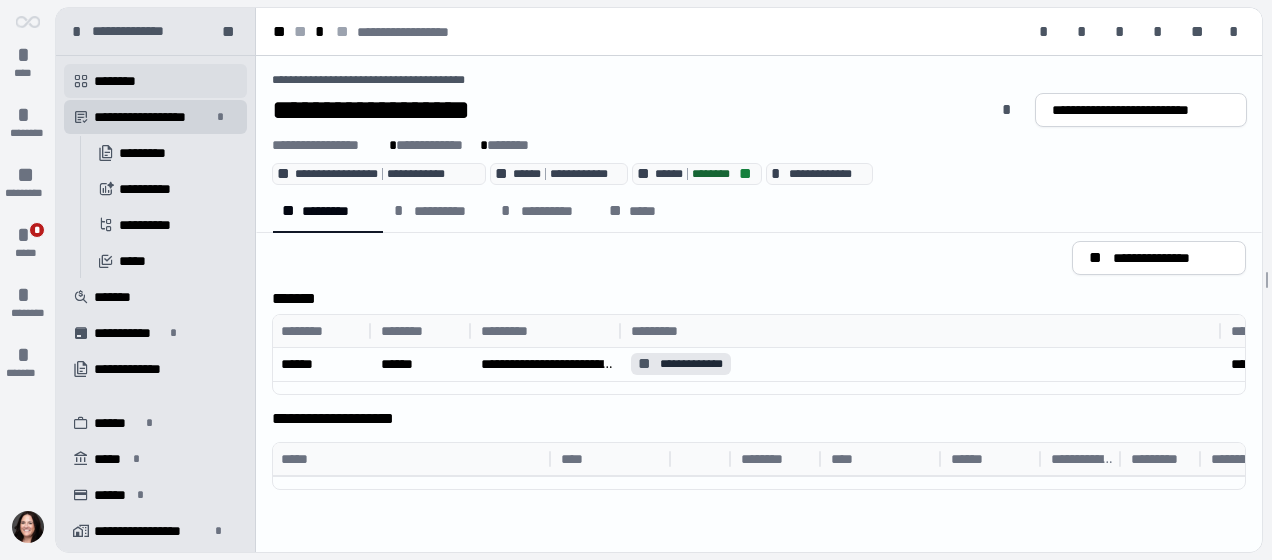click on " ********" at bounding box center [155, 81] 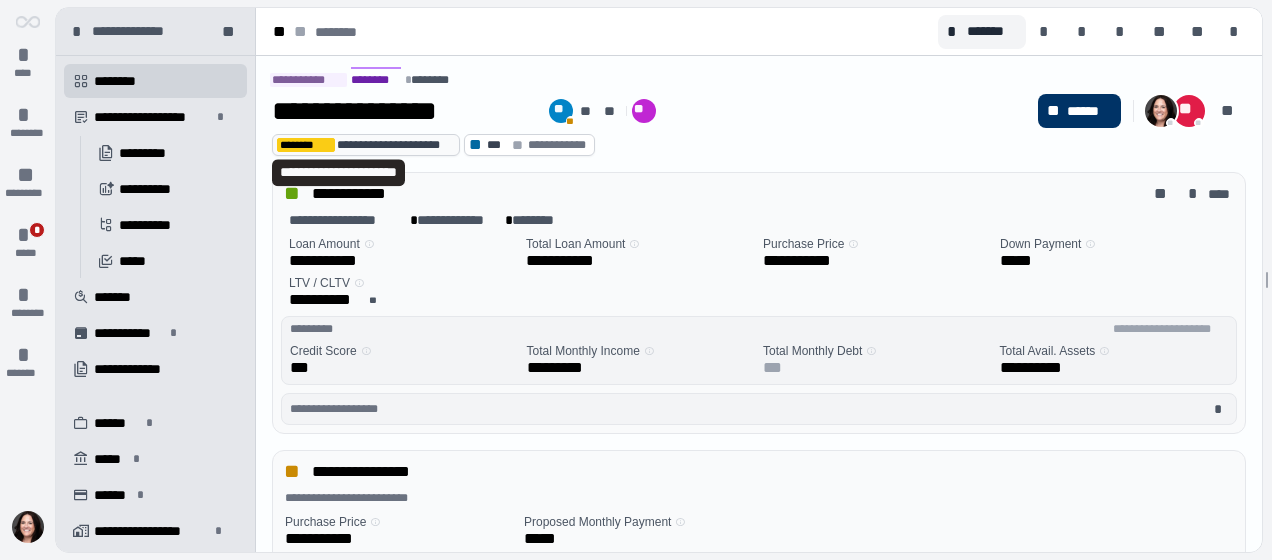 click on "********" at bounding box center [306, 145] 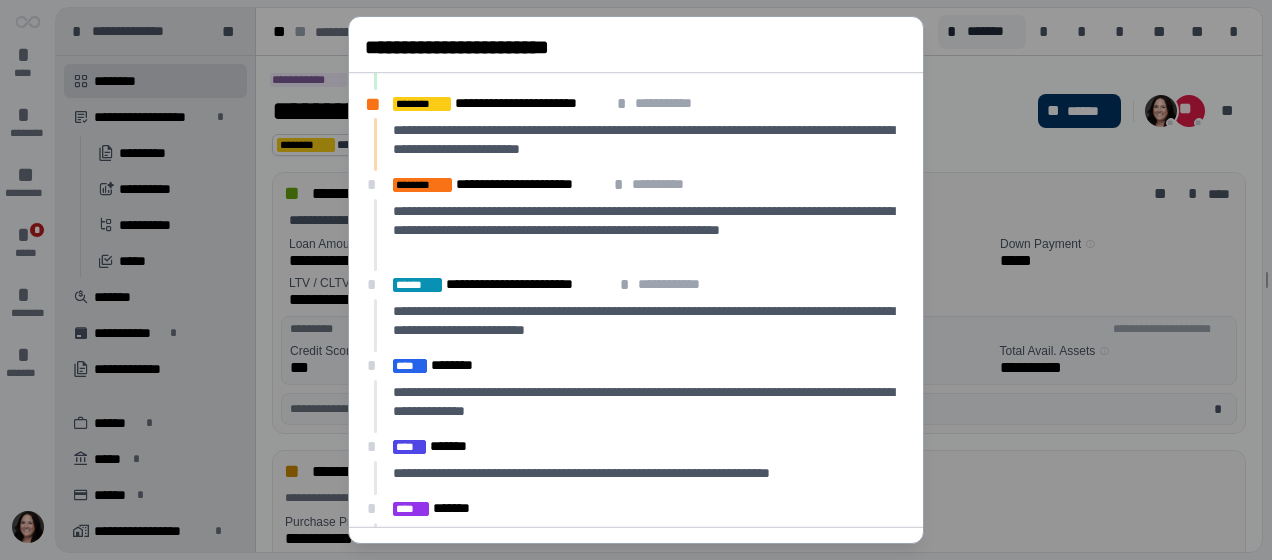 scroll, scrollTop: 0, scrollLeft: 0, axis: both 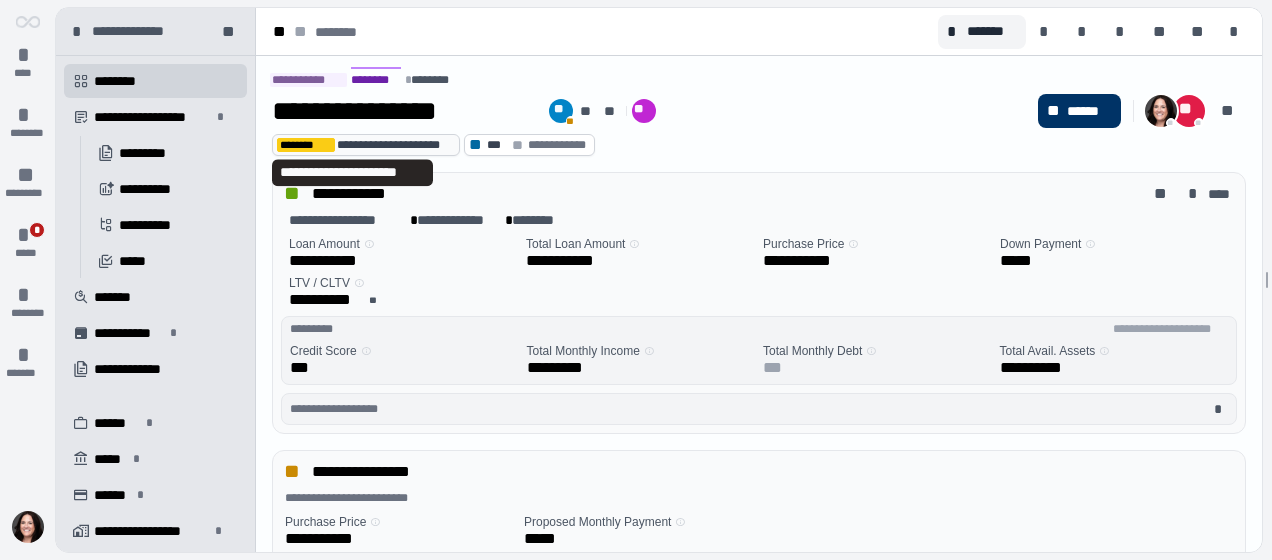 click on "********" at bounding box center (306, 145) 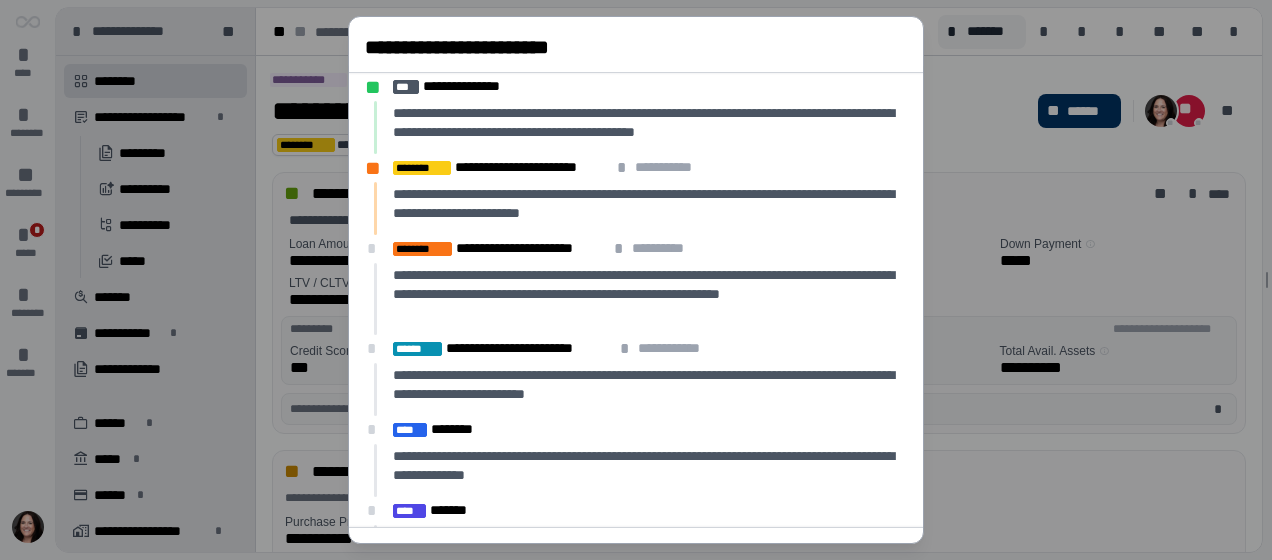 scroll, scrollTop: 217, scrollLeft: 0, axis: vertical 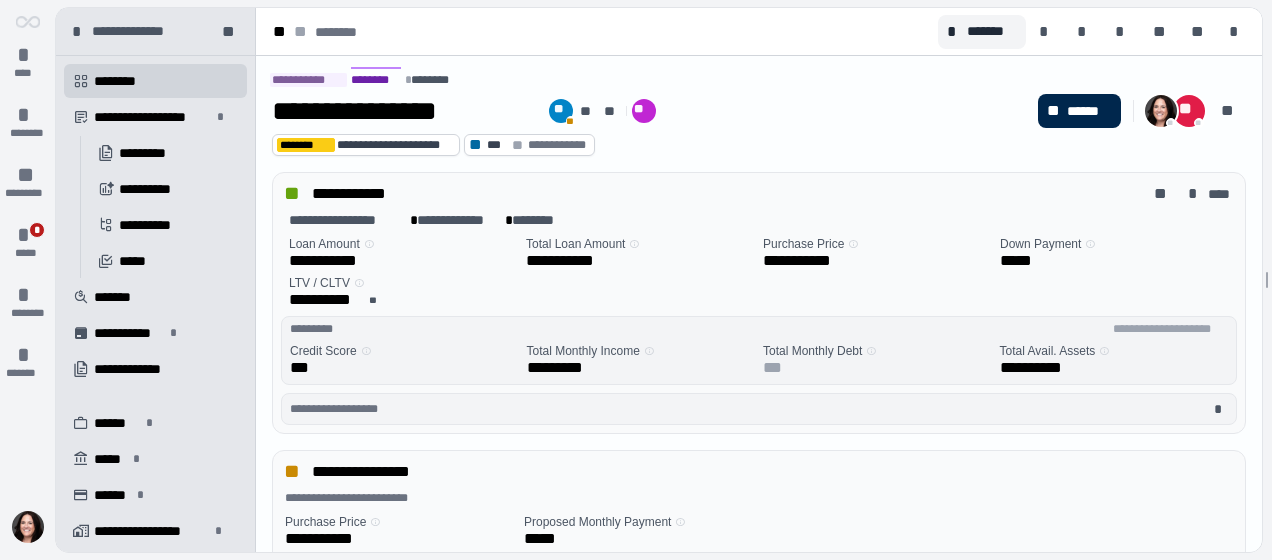 click on "******" at bounding box center [1089, 111] 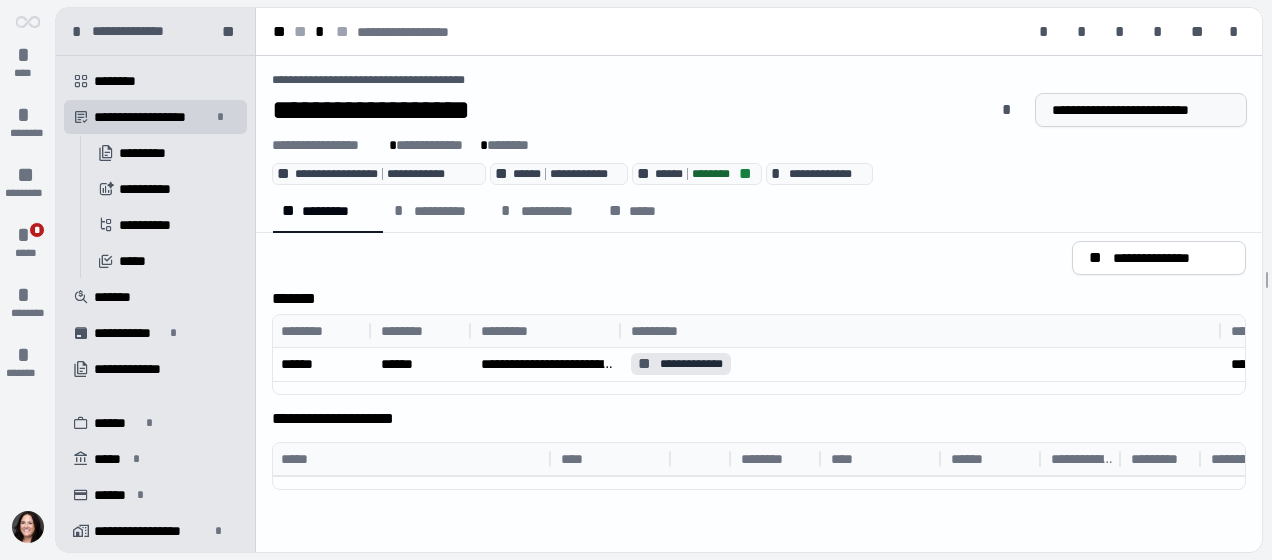 click on "**********" at bounding box center (1141, 110) 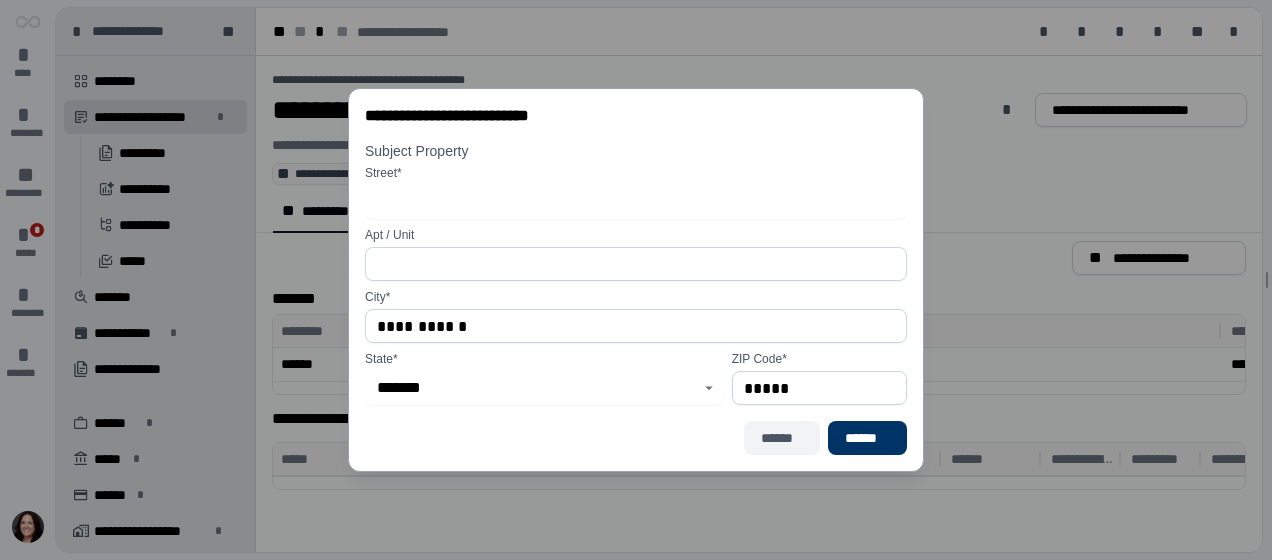 click on "******" at bounding box center (782, 438) 